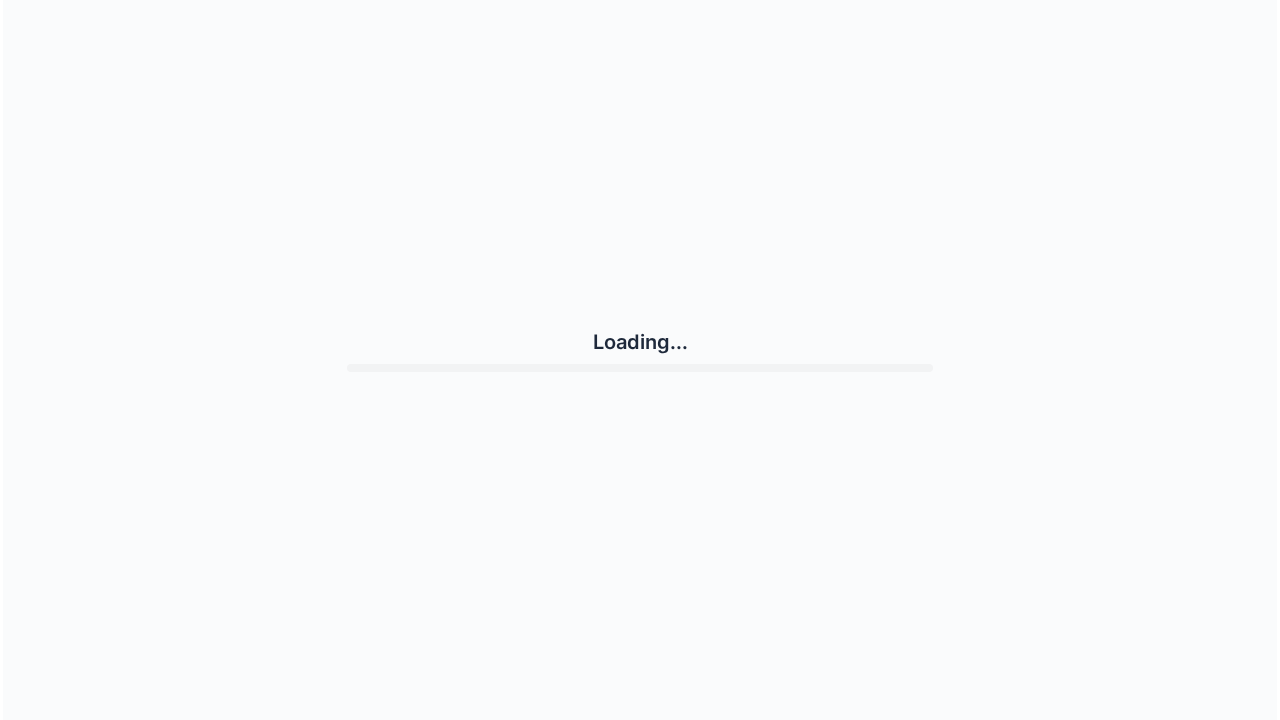 scroll, scrollTop: 0, scrollLeft: 0, axis: both 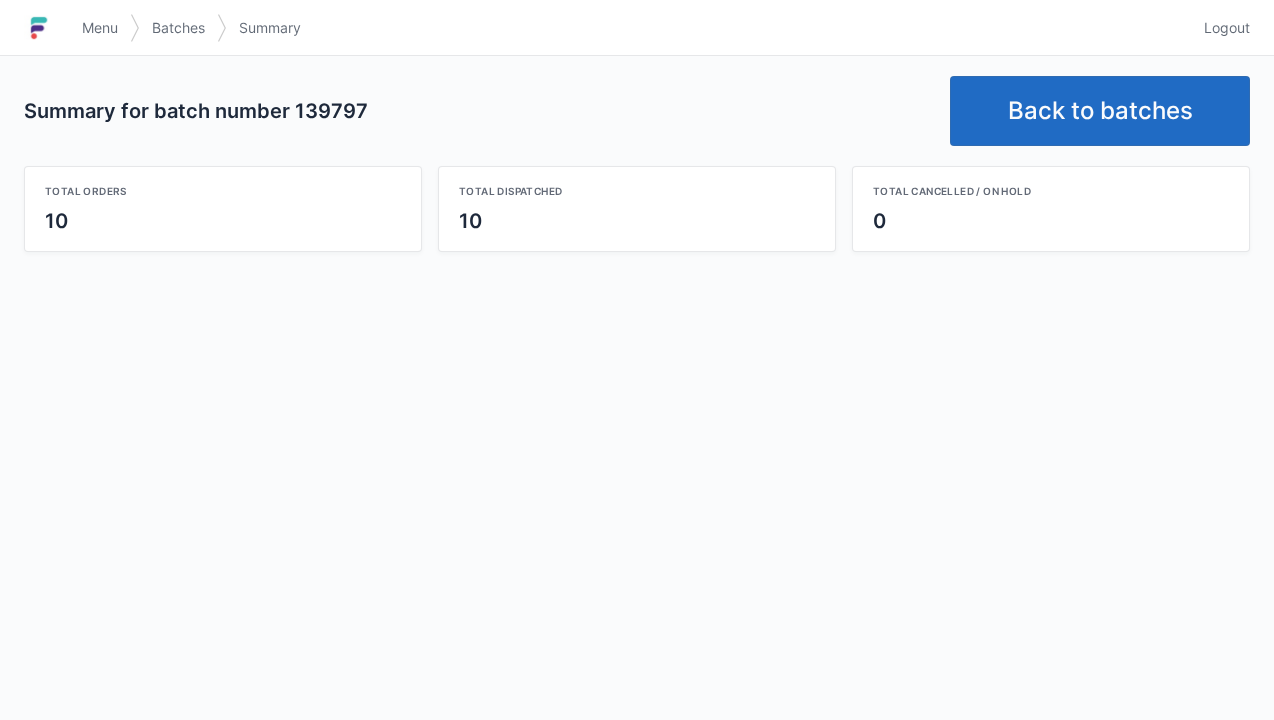 click on "Back to batches" at bounding box center (1100, 111) 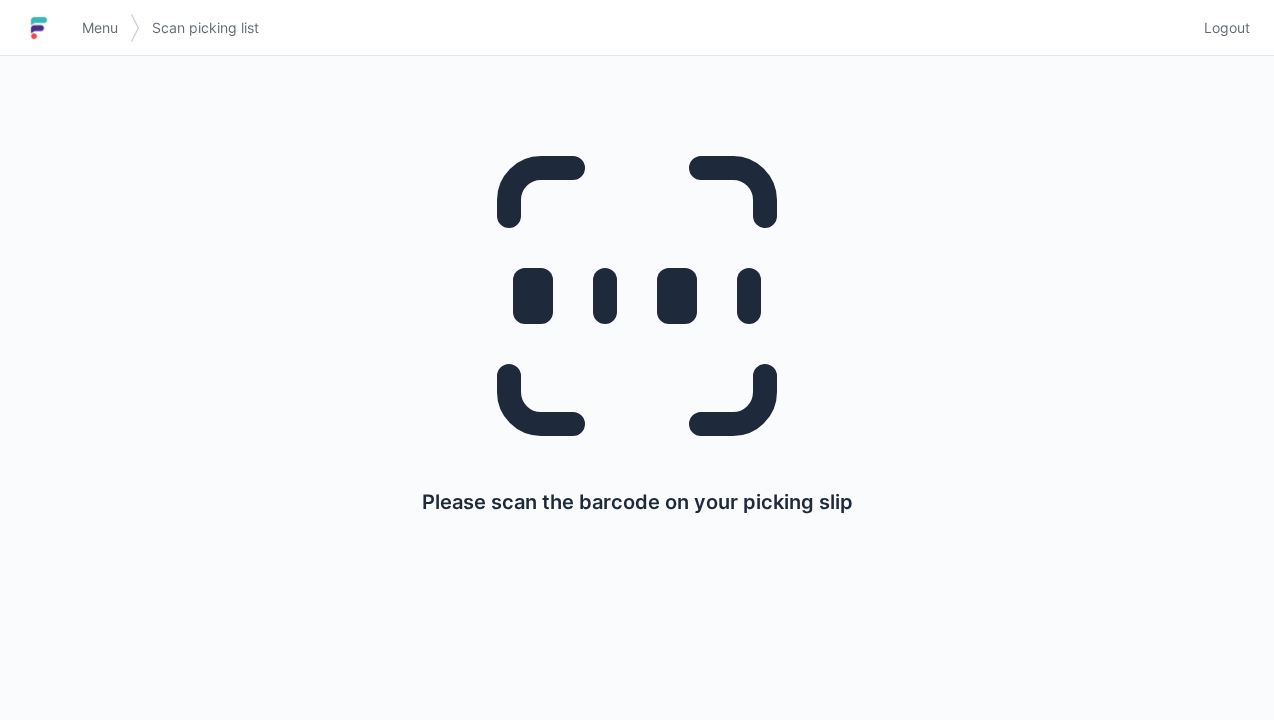scroll, scrollTop: 0, scrollLeft: 0, axis: both 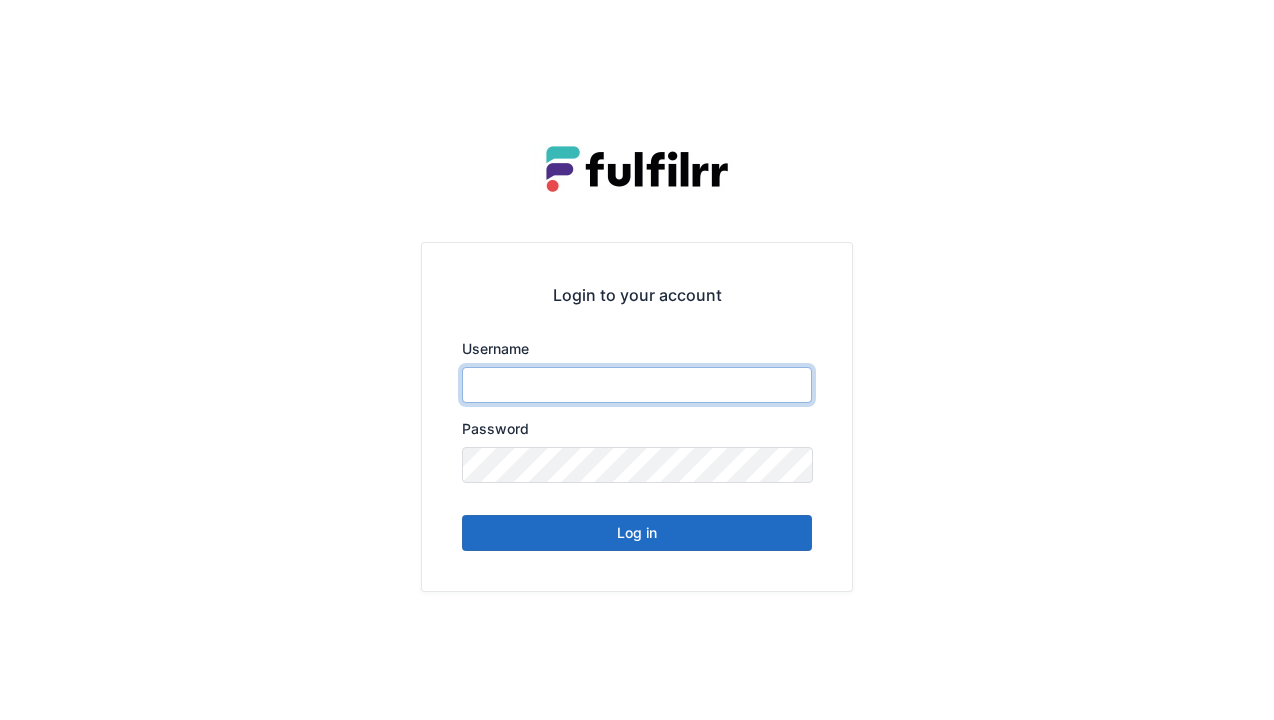 type on "******" 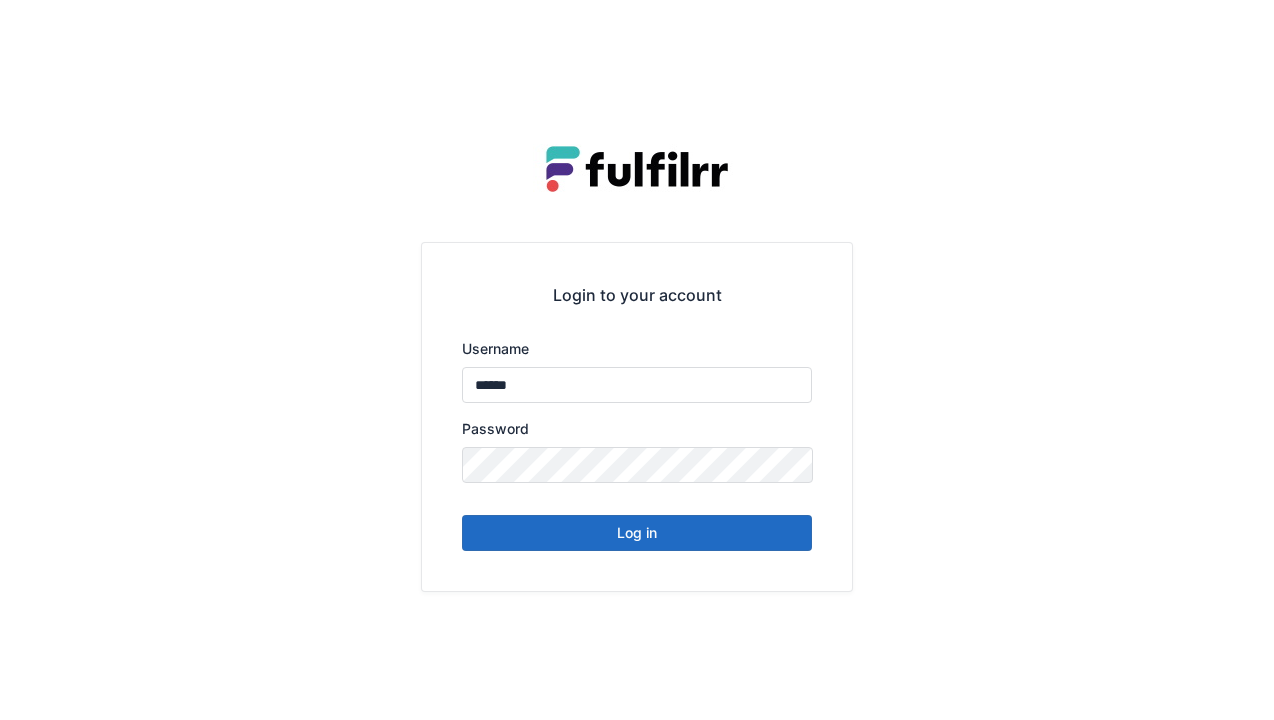 click on "Log in" at bounding box center (637, 533) 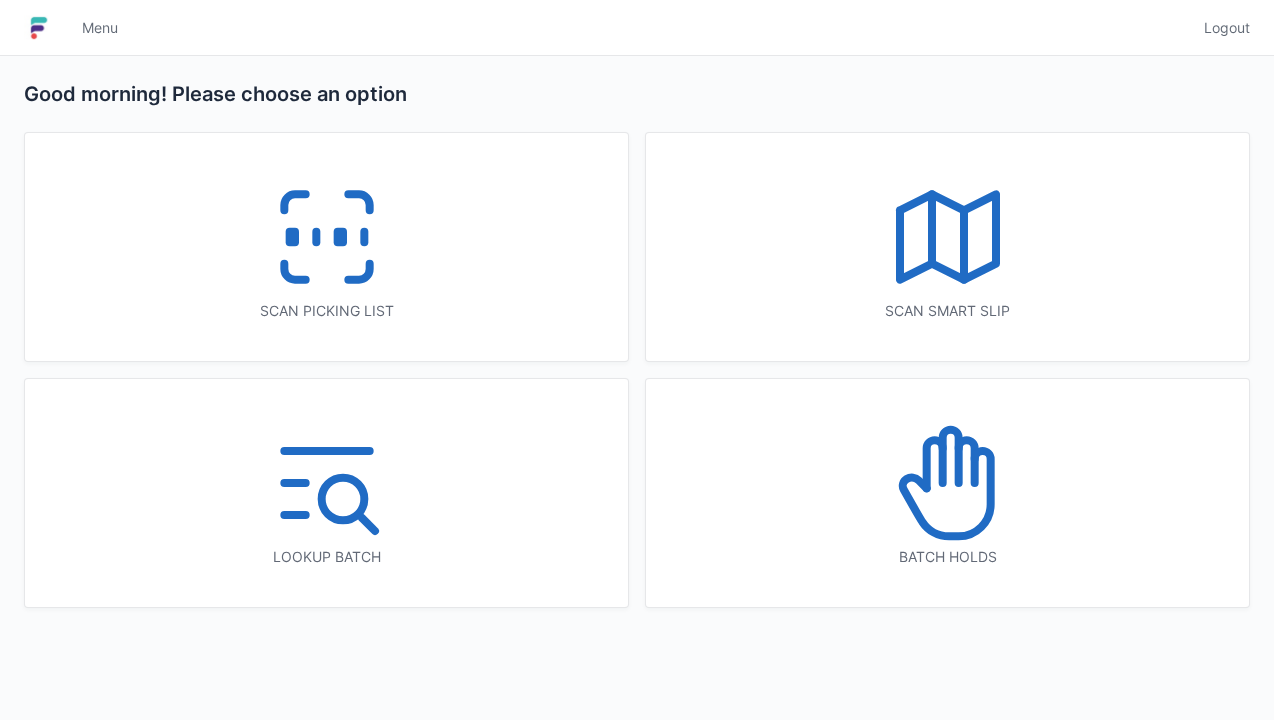scroll, scrollTop: 0, scrollLeft: 0, axis: both 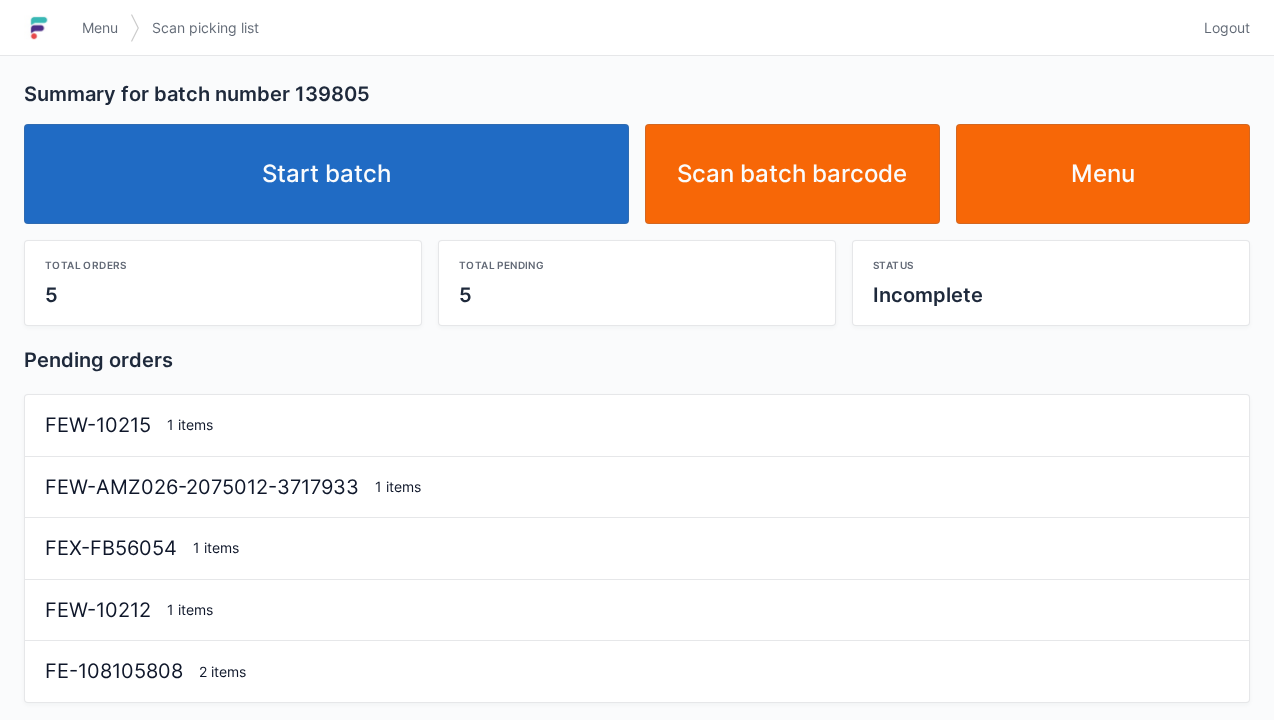 click on "Start batch" at bounding box center [326, 174] 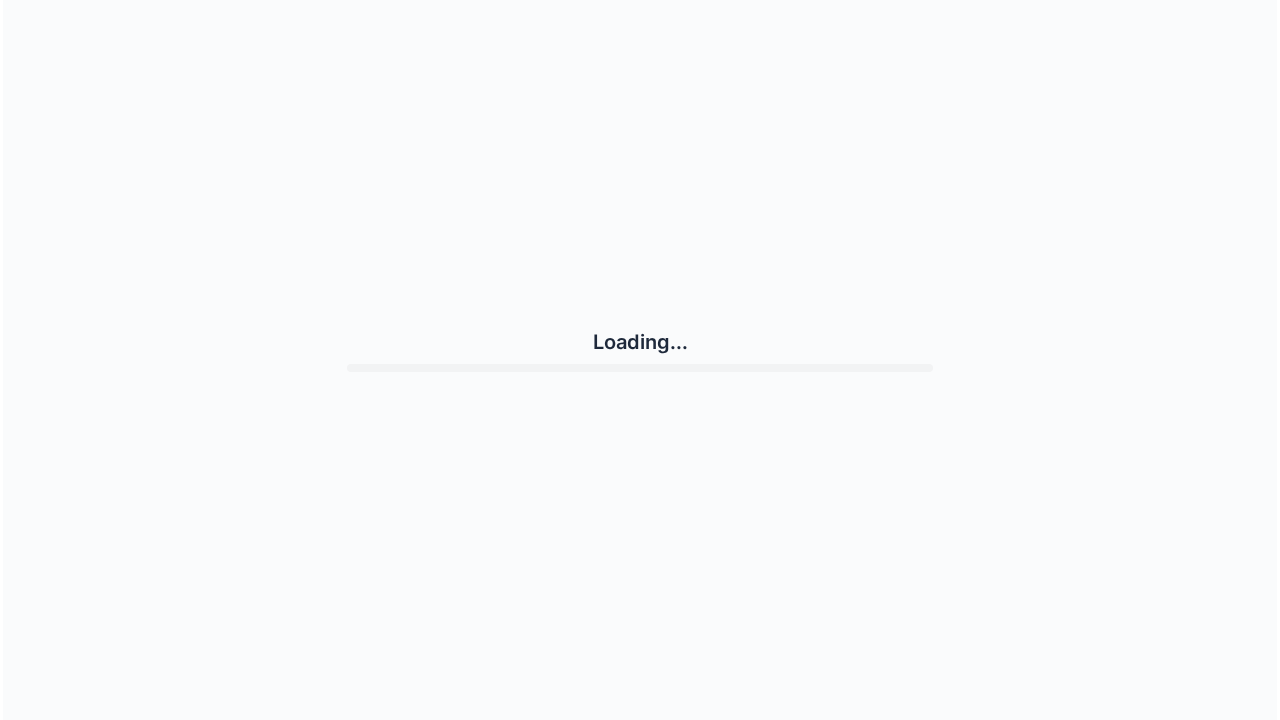 scroll, scrollTop: 0, scrollLeft: 0, axis: both 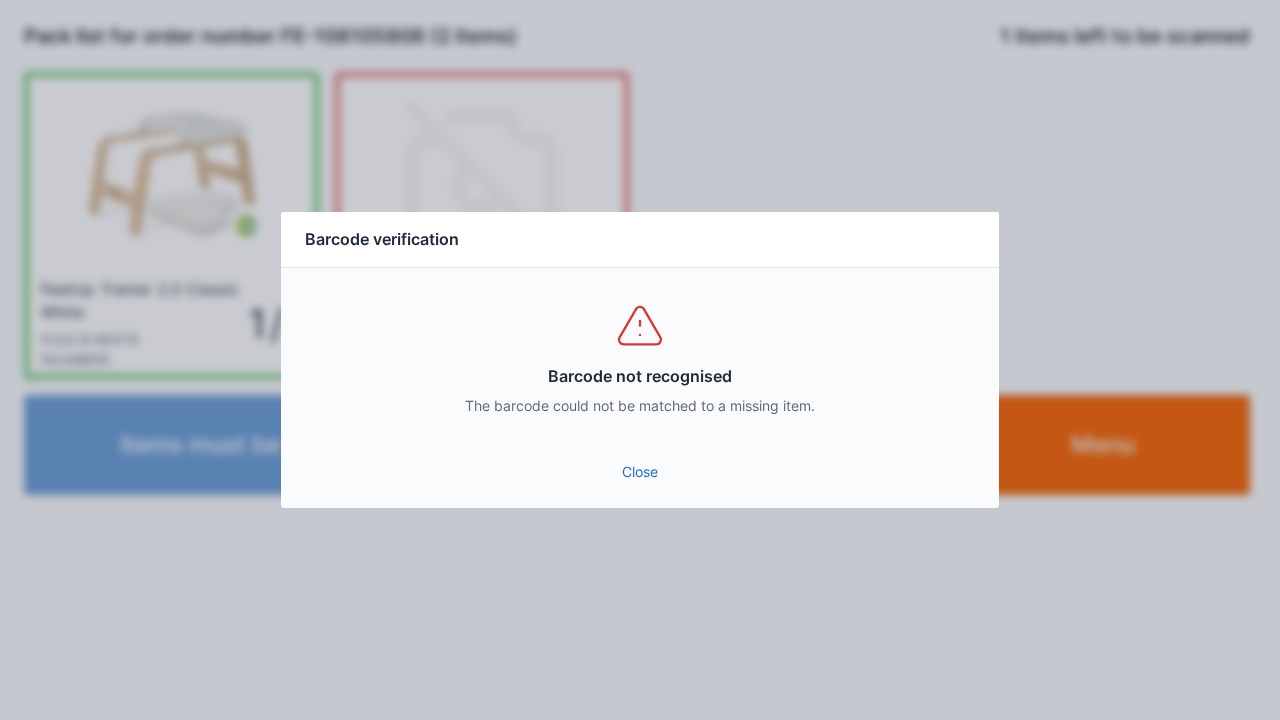 click on "Barcode not recognised The barcode could not be matched to a missing item." at bounding box center (640, 358) 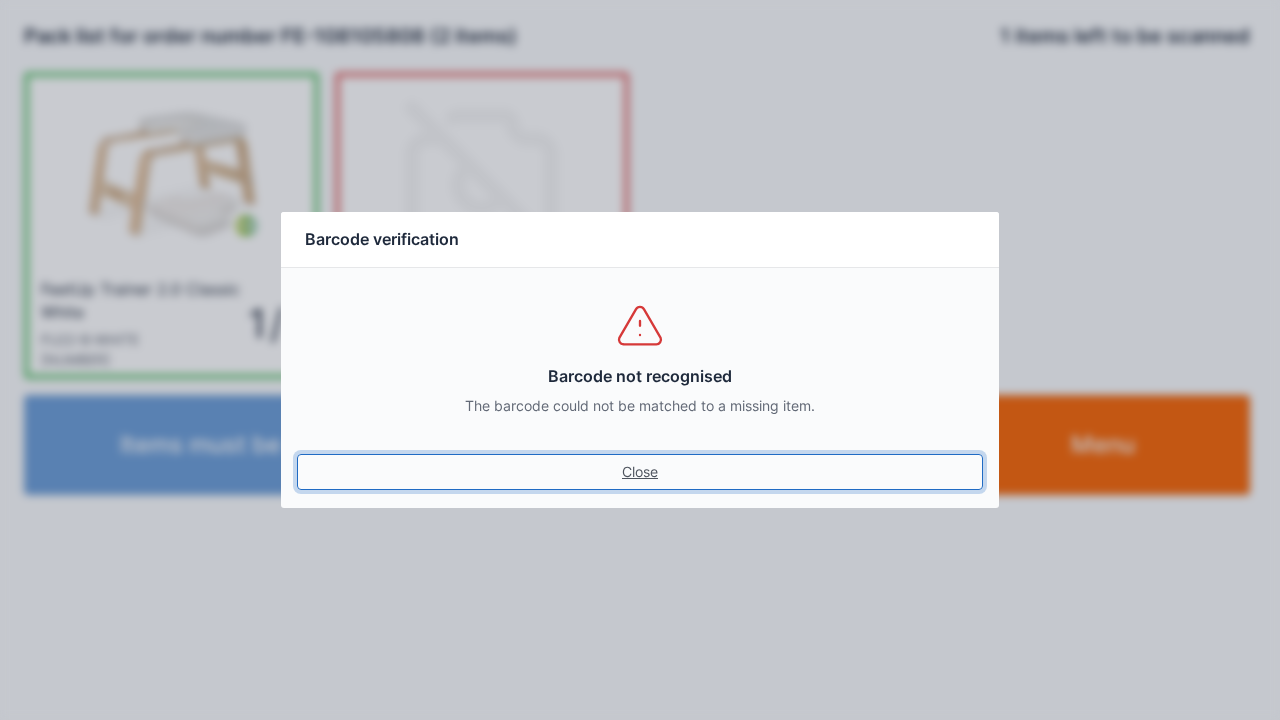 click on "Close" at bounding box center (640, 472) 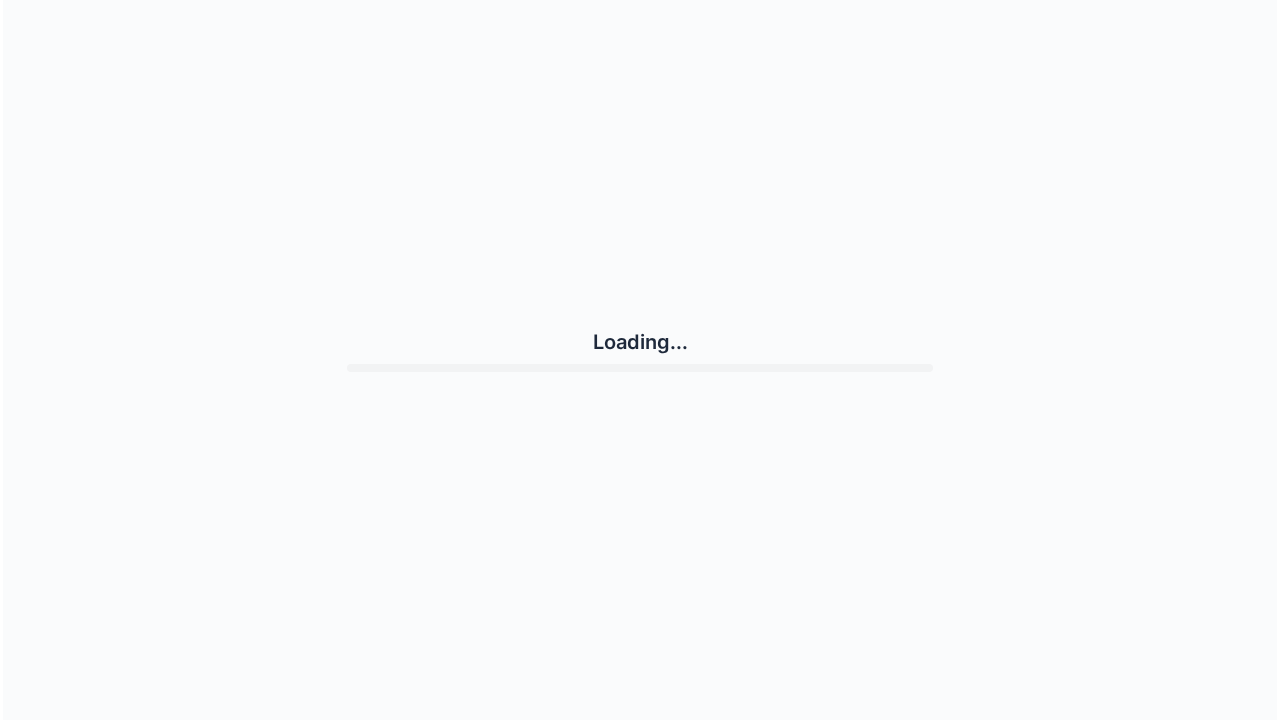 scroll, scrollTop: 0, scrollLeft: 0, axis: both 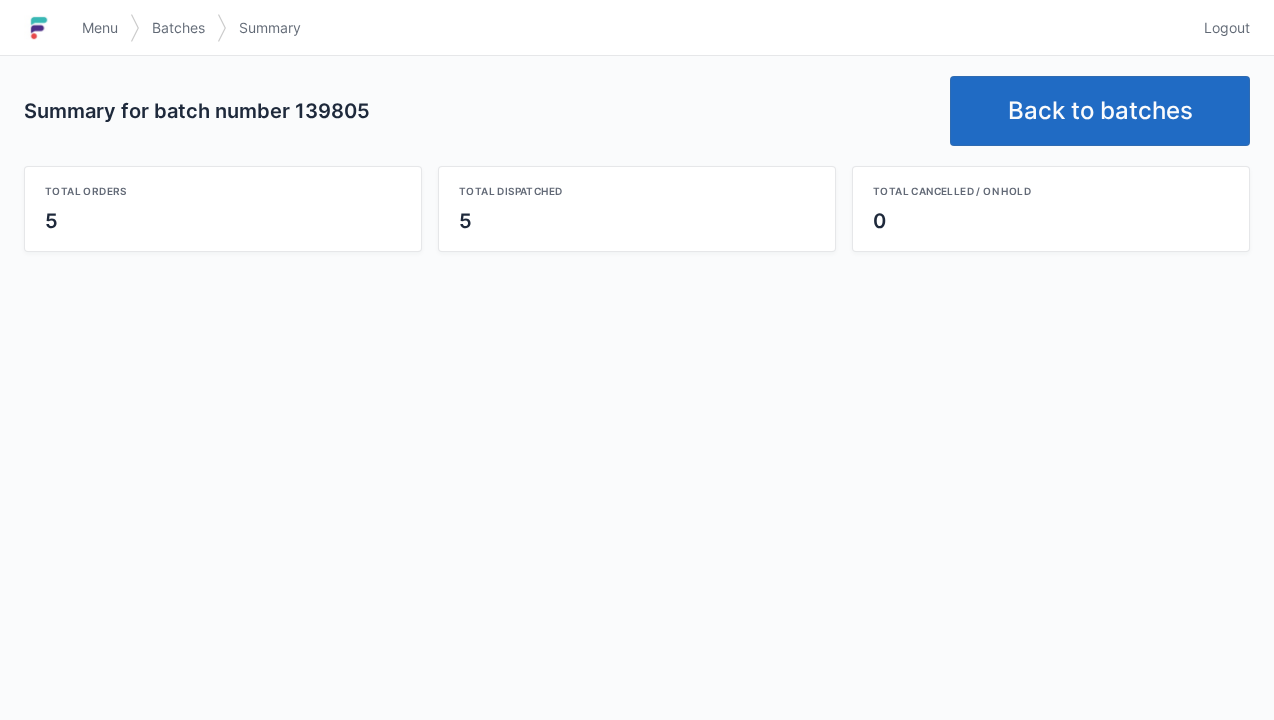 click on "Back to batches" at bounding box center [1100, 111] 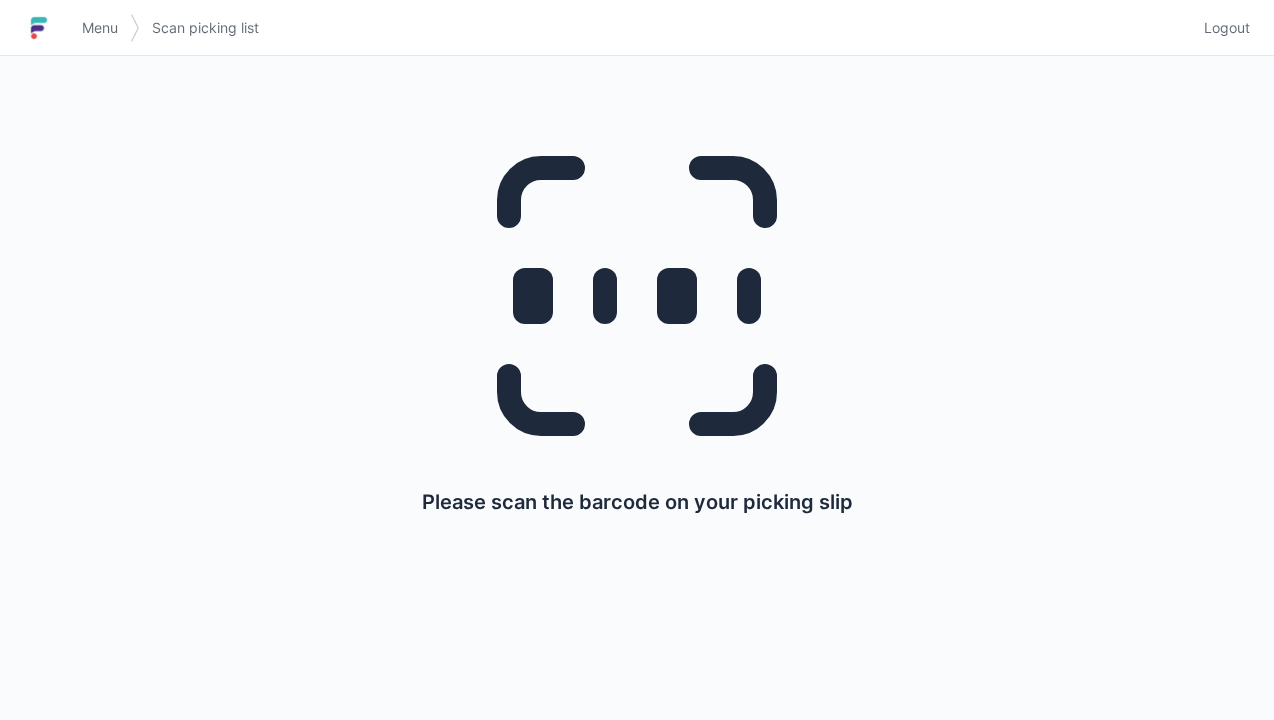 scroll, scrollTop: 0, scrollLeft: 0, axis: both 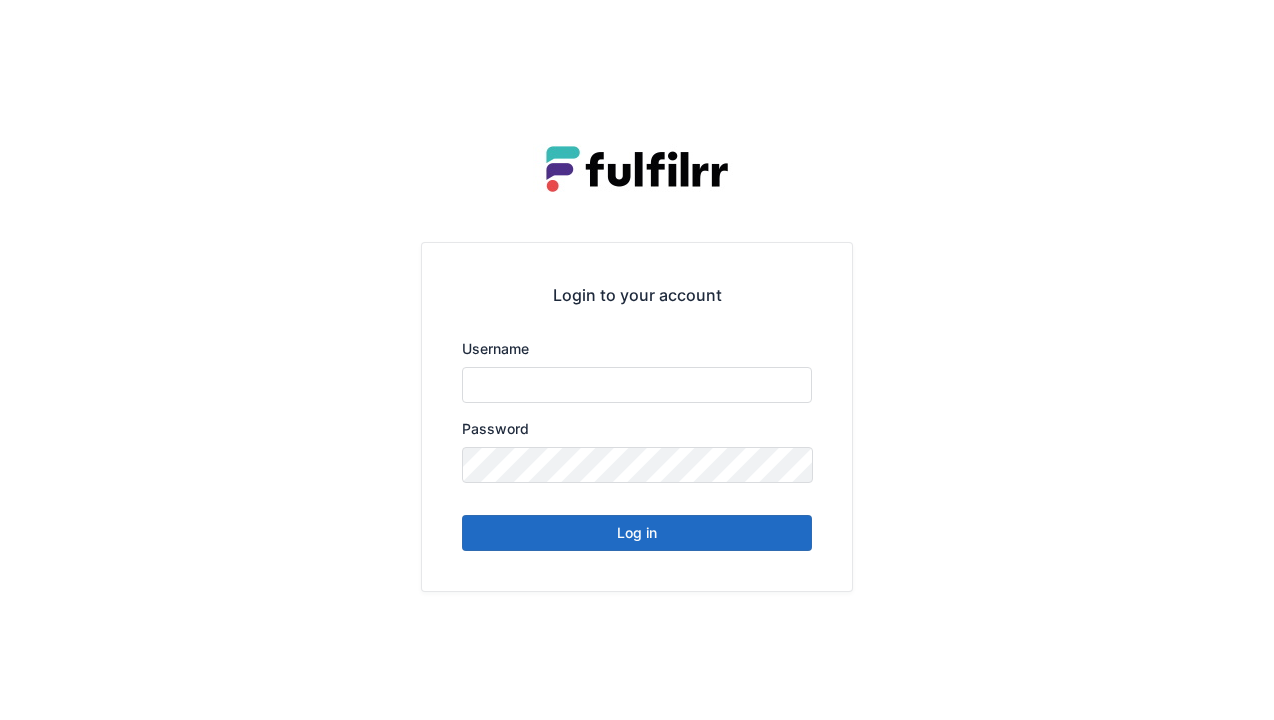 type on "******" 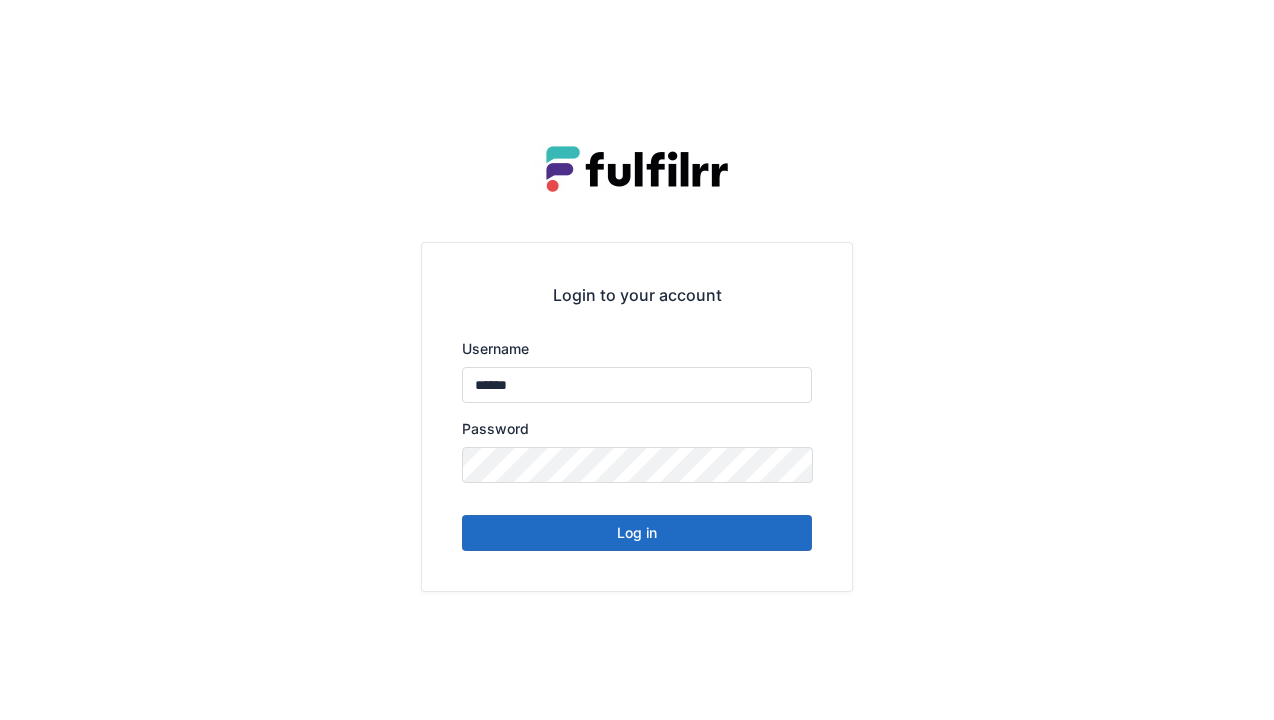 click on "Log in" at bounding box center [637, 533] 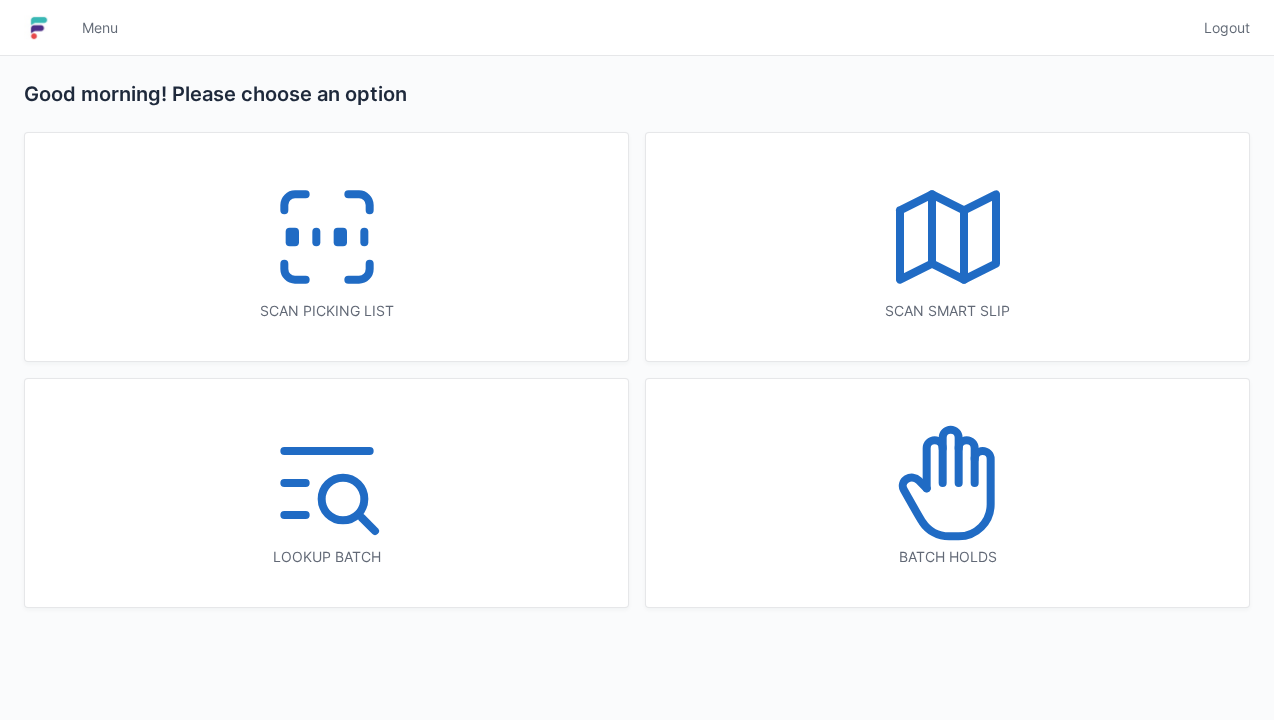 scroll, scrollTop: 0, scrollLeft: 0, axis: both 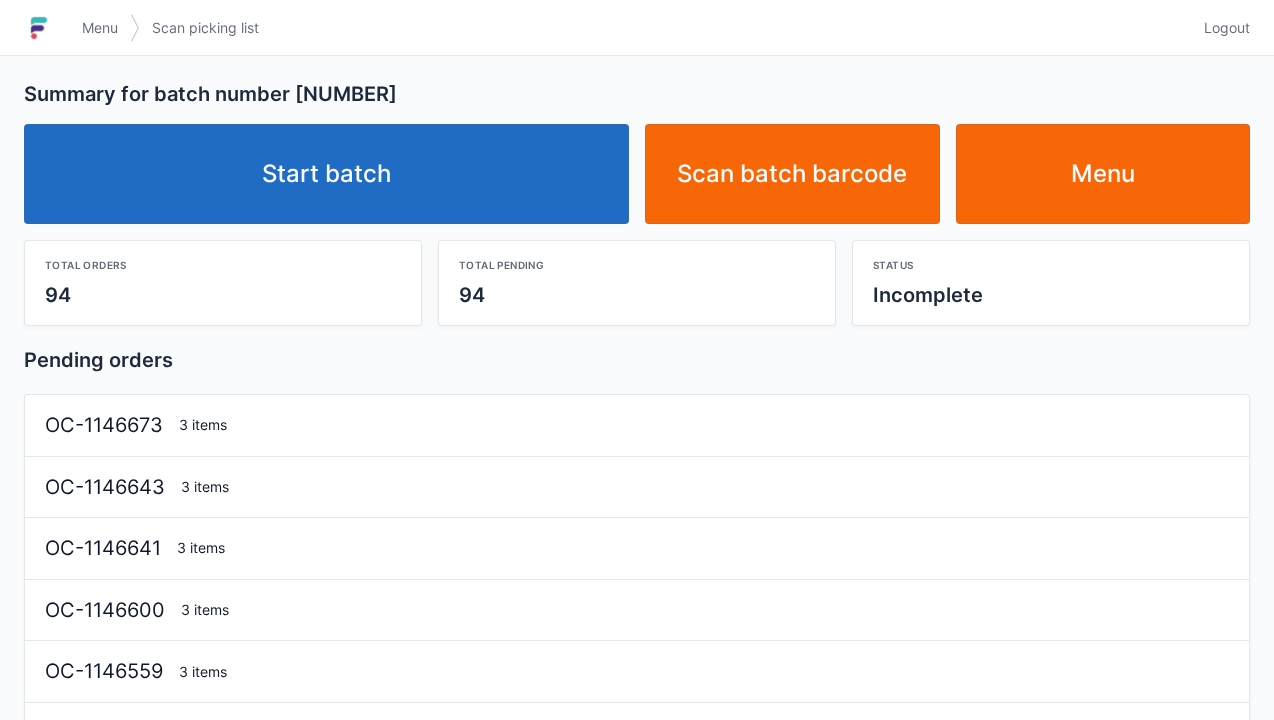 click on "Start batch" at bounding box center (326, 174) 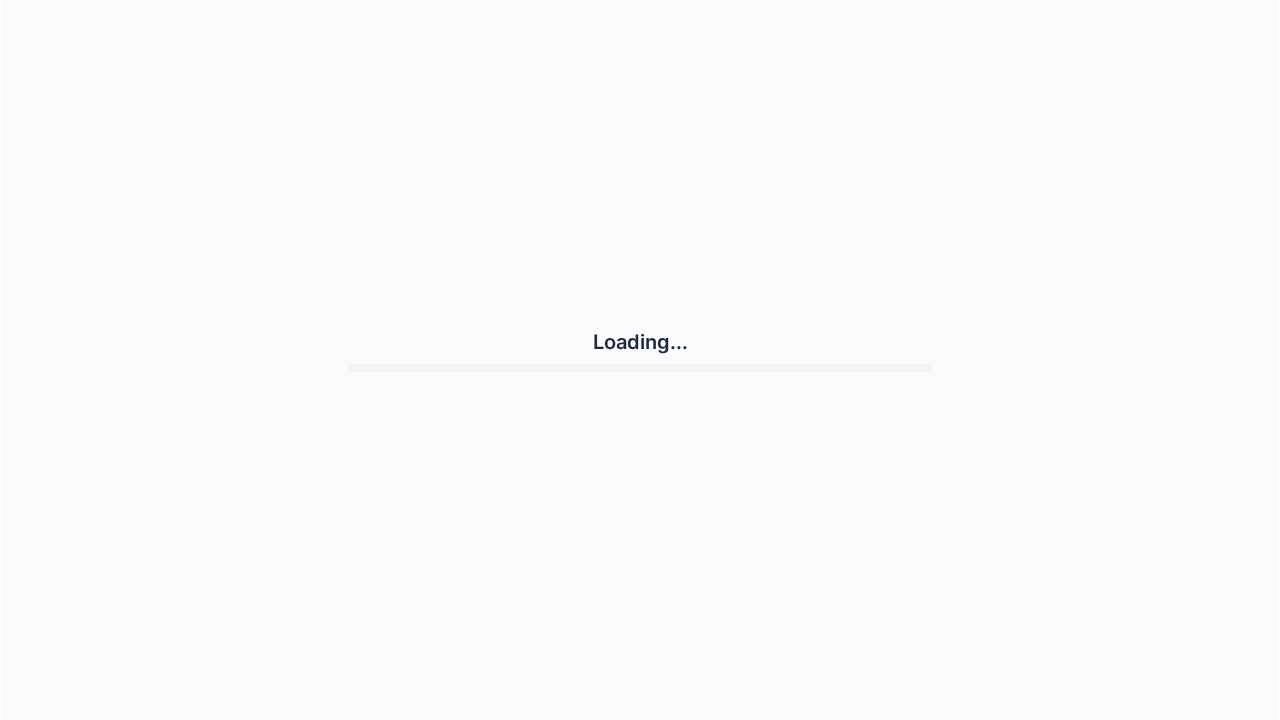 scroll, scrollTop: 0, scrollLeft: 0, axis: both 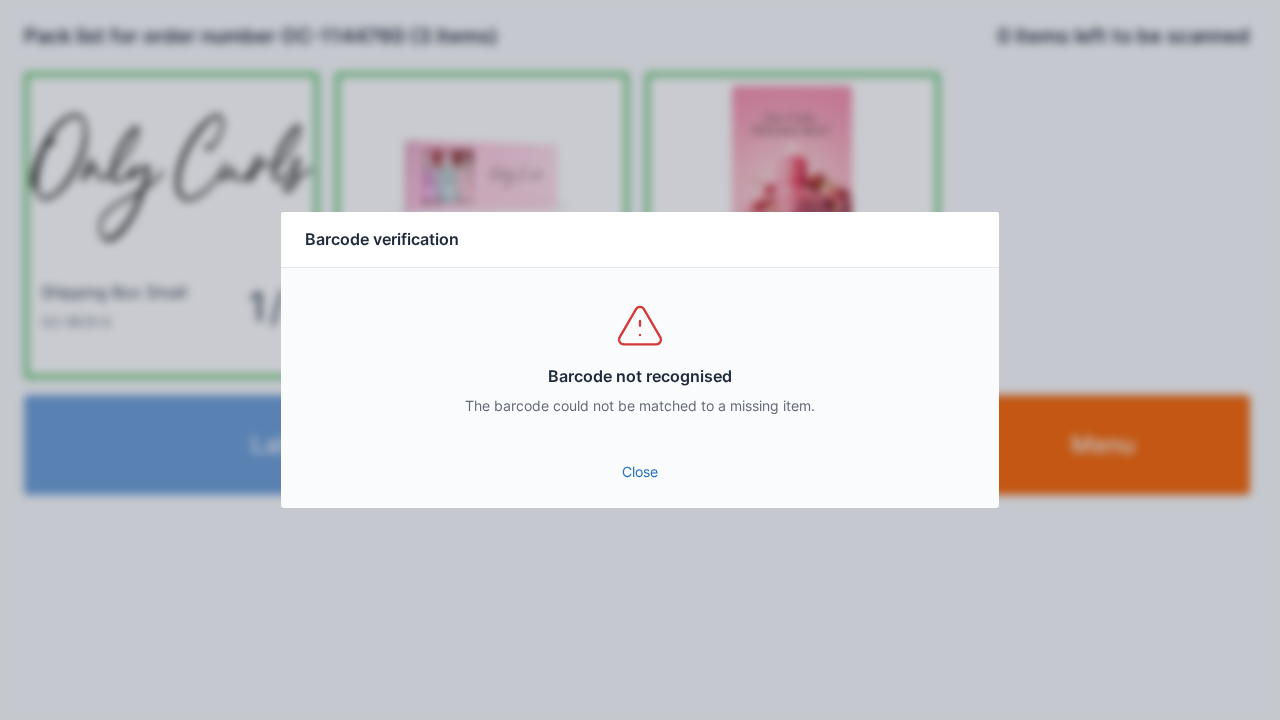click on "The barcode could not be matched to a missing item." at bounding box center (640, 406) 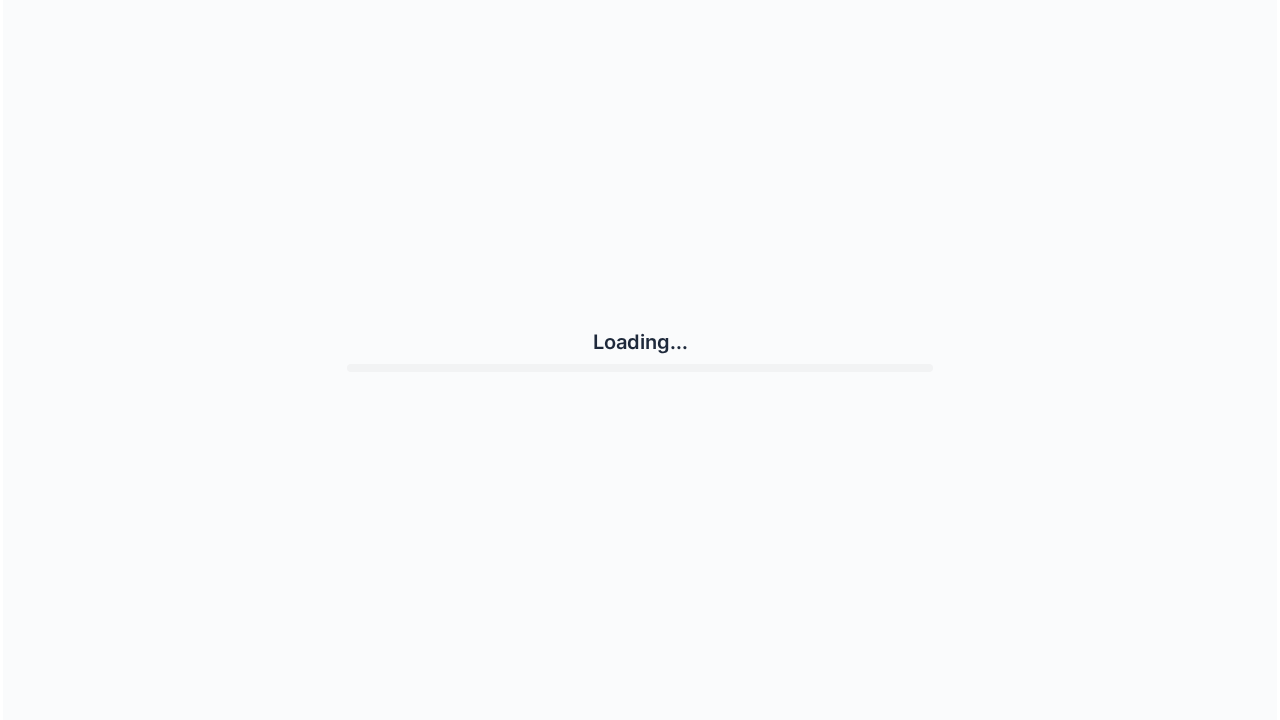 scroll, scrollTop: 0, scrollLeft: 0, axis: both 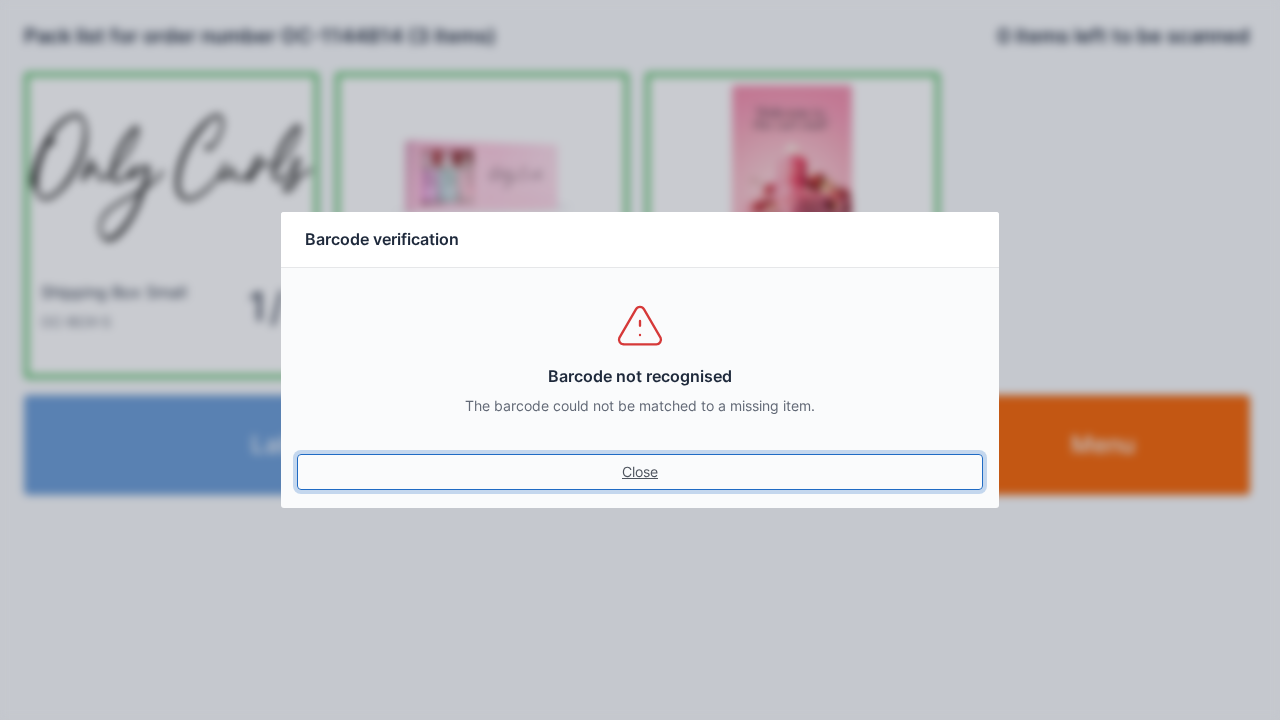click on "Close" at bounding box center [640, 472] 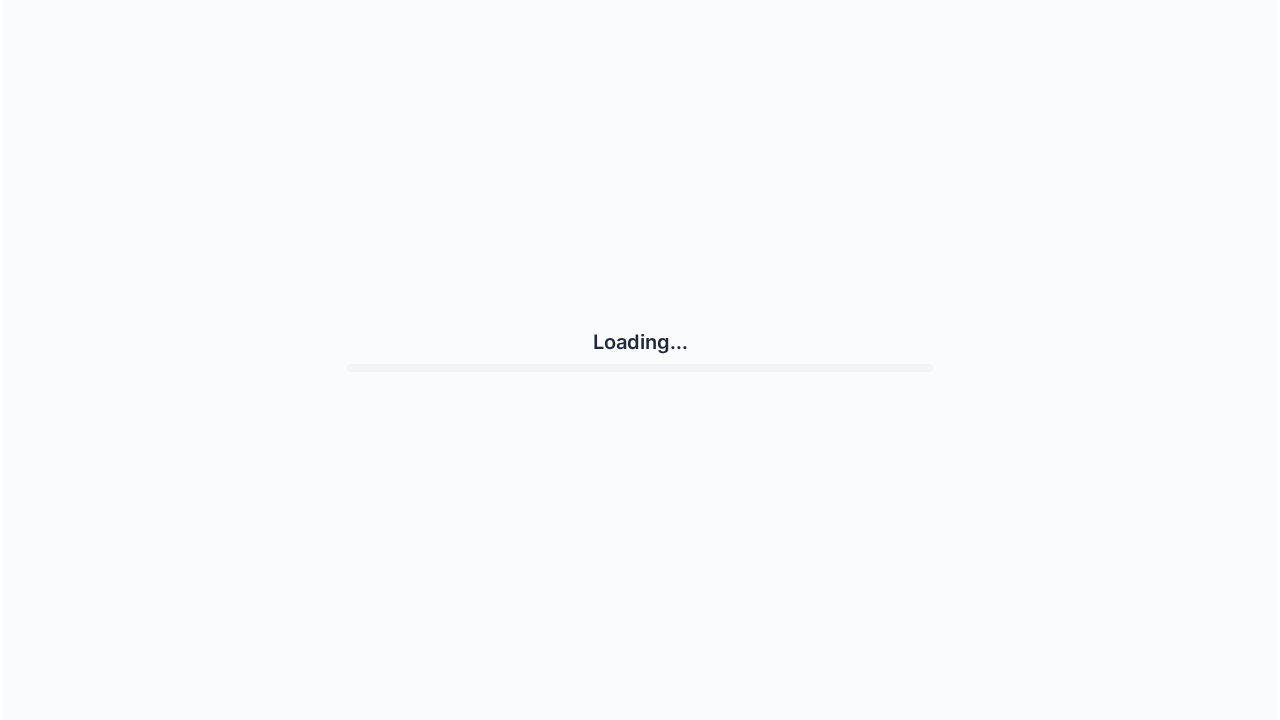 scroll, scrollTop: 0, scrollLeft: 0, axis: both 